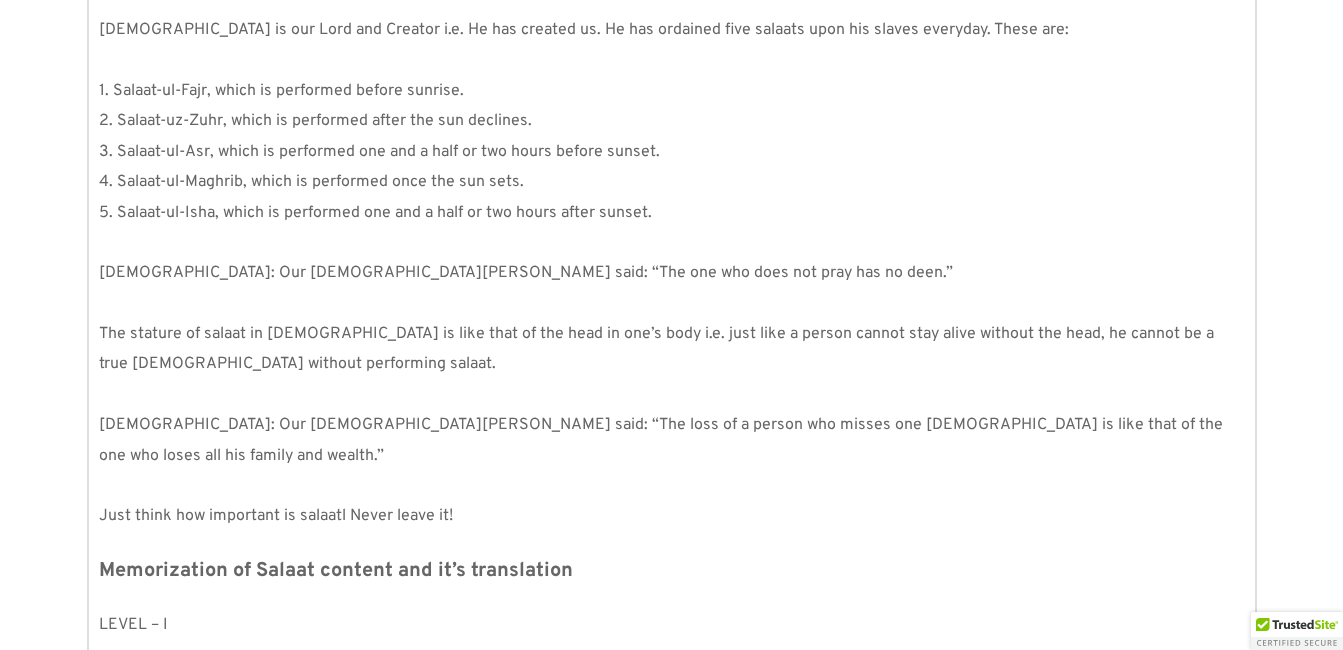 scroll, scrollTop: 539, scrollLeft: 0, axis: vertical 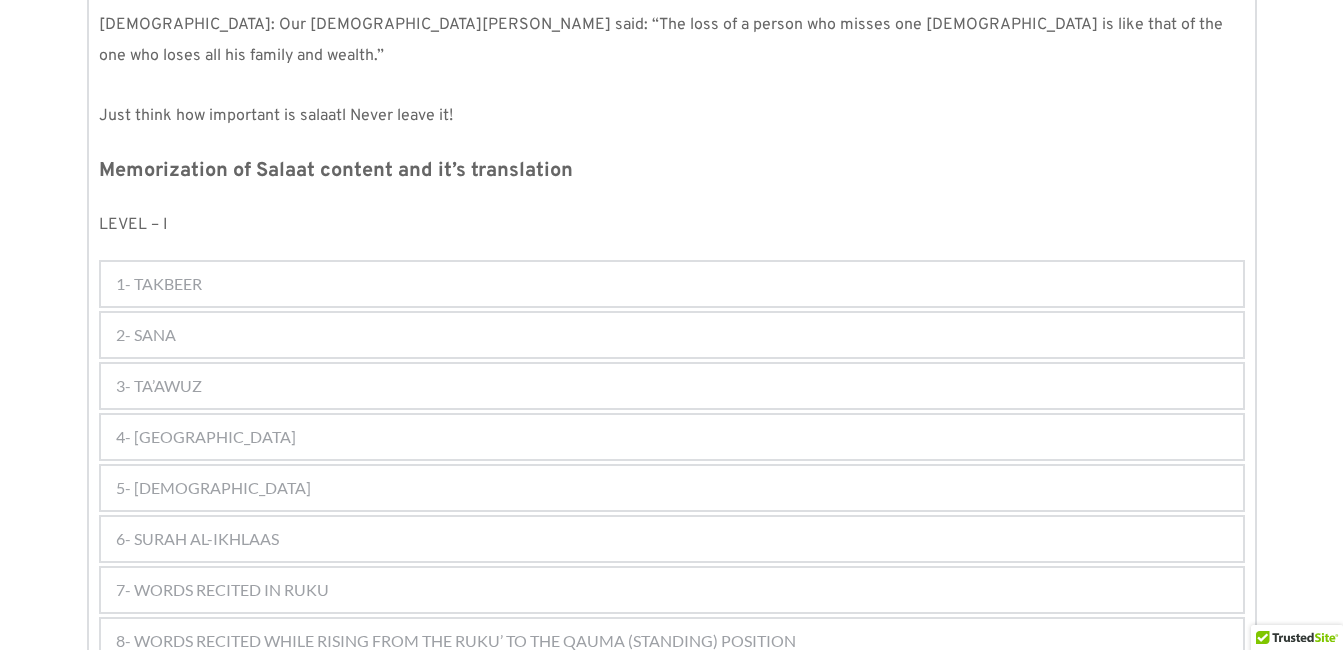 click on "6- SURAH AL-IKHLAAS" at bounding box center [197, 539] 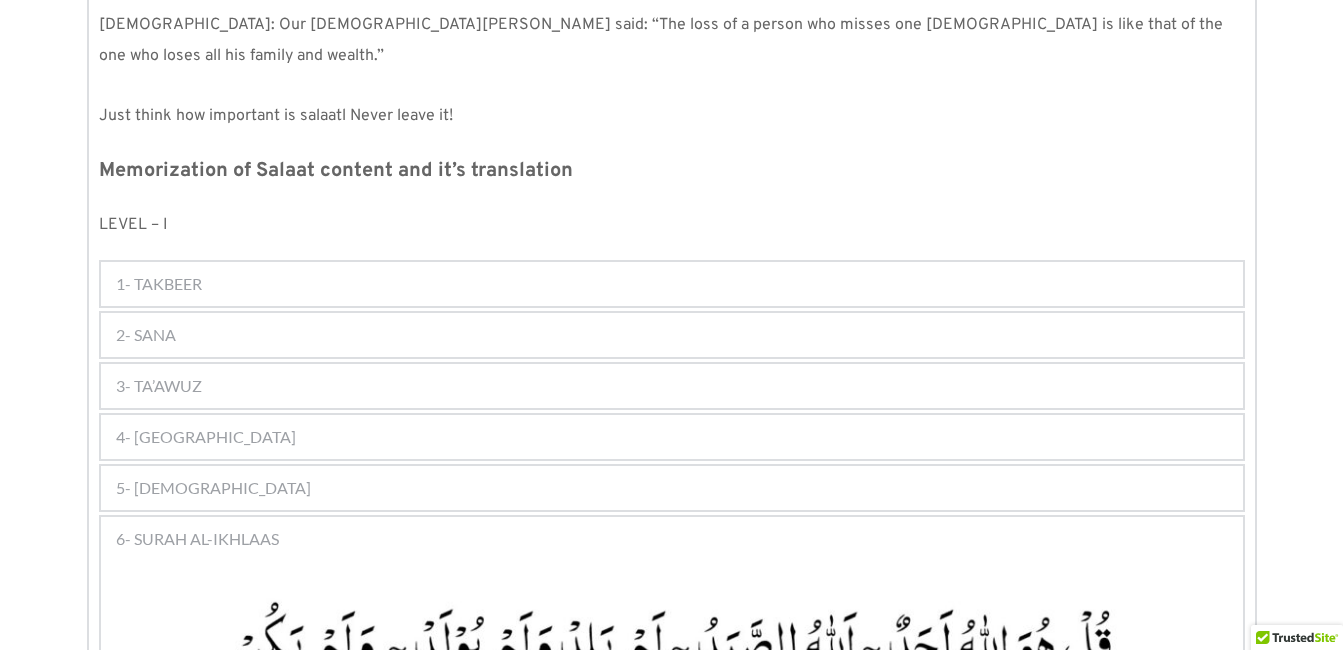 click on "6- SURAH AL-IKHLAAS" at bounding box center (672, 539) 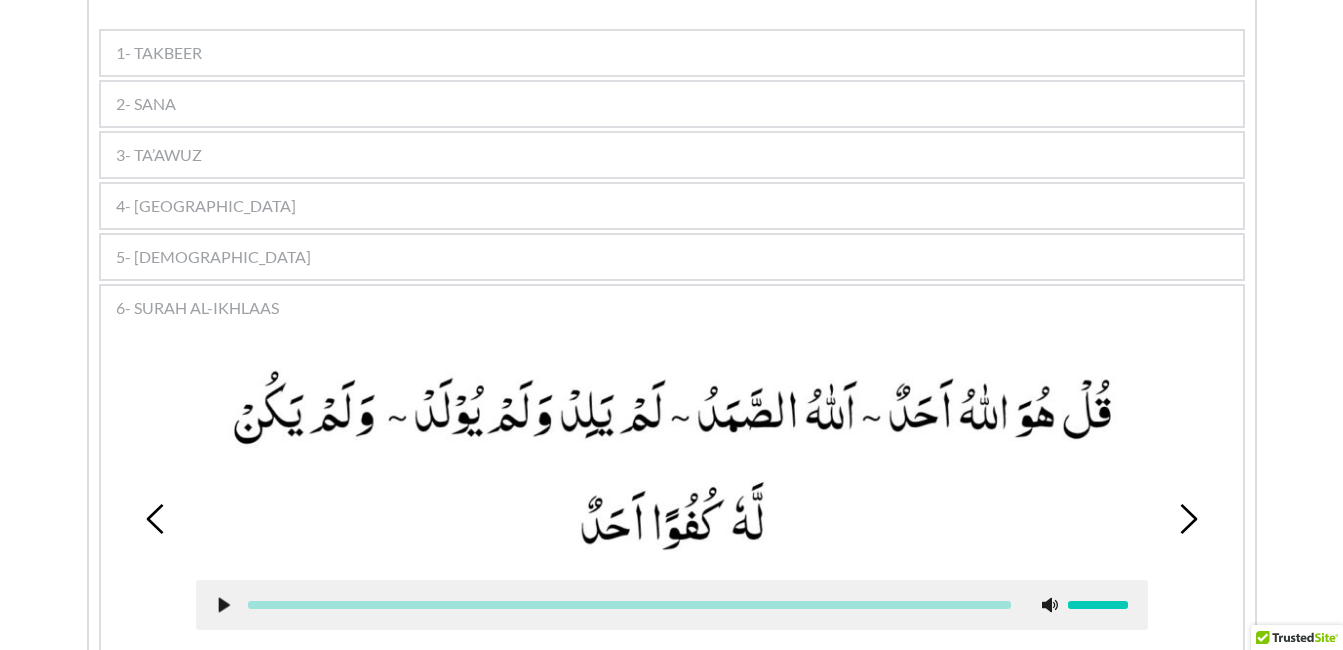 scroll, scrollTop: 1219, scrollLeft: 0, axis: vertical 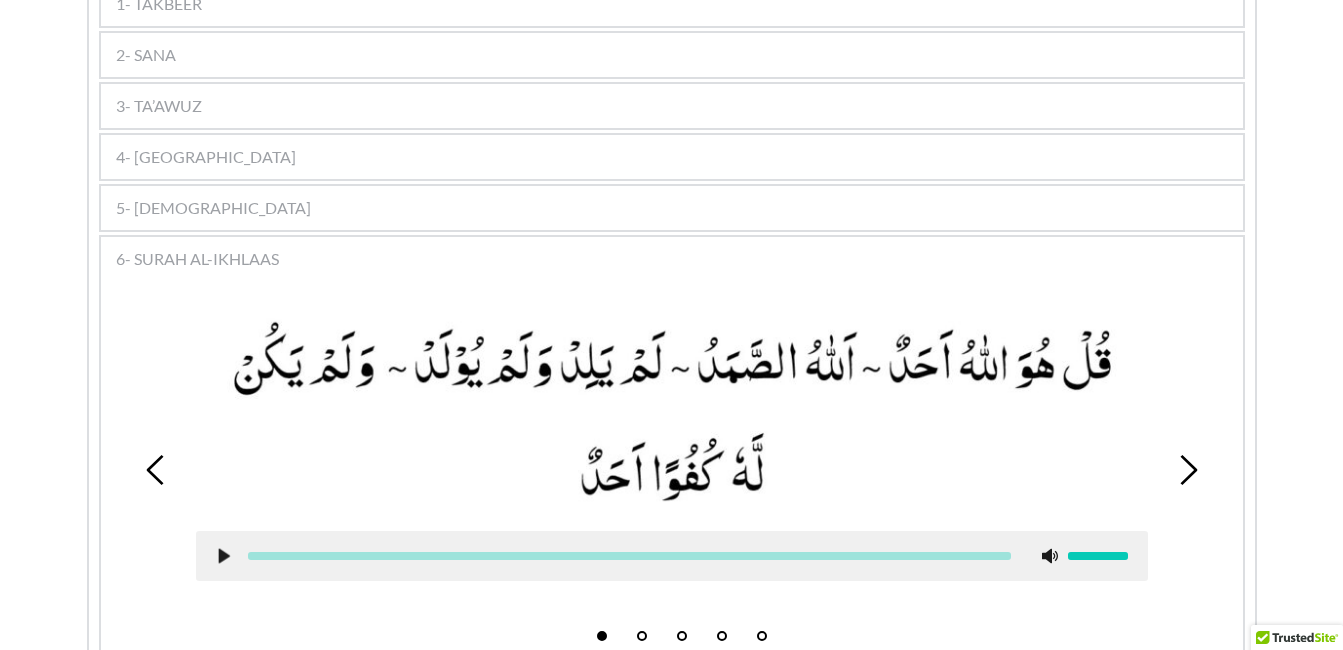 click 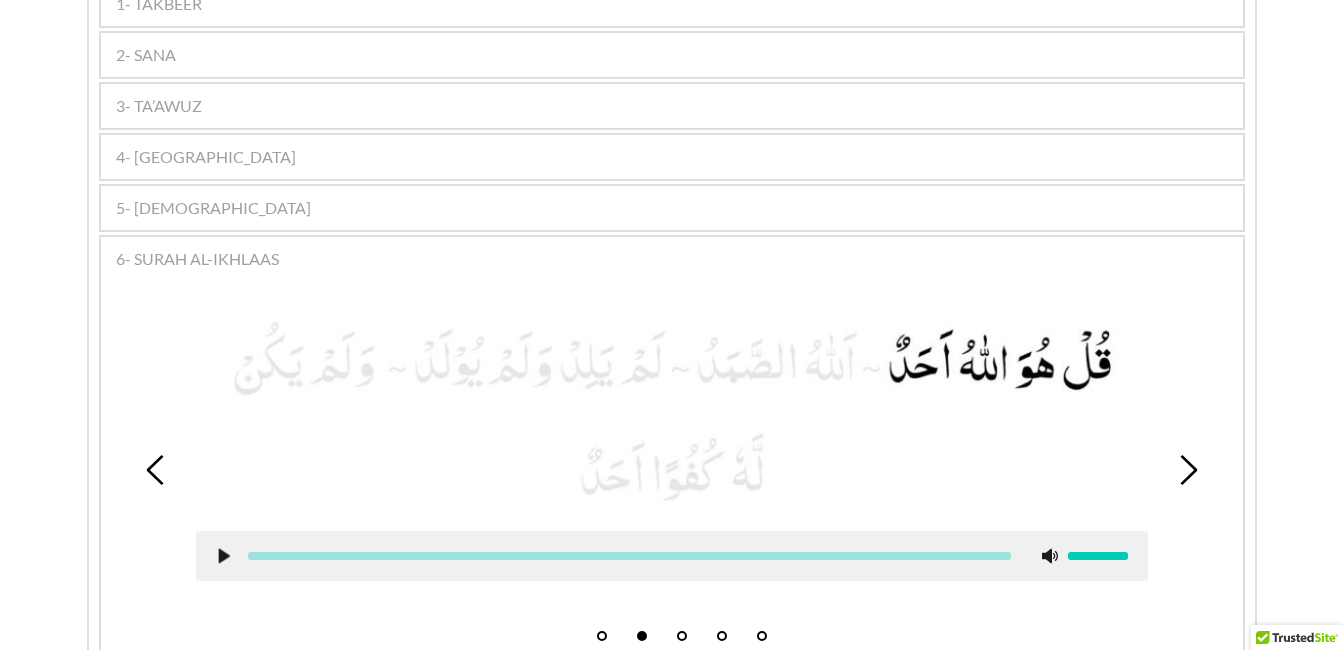 click 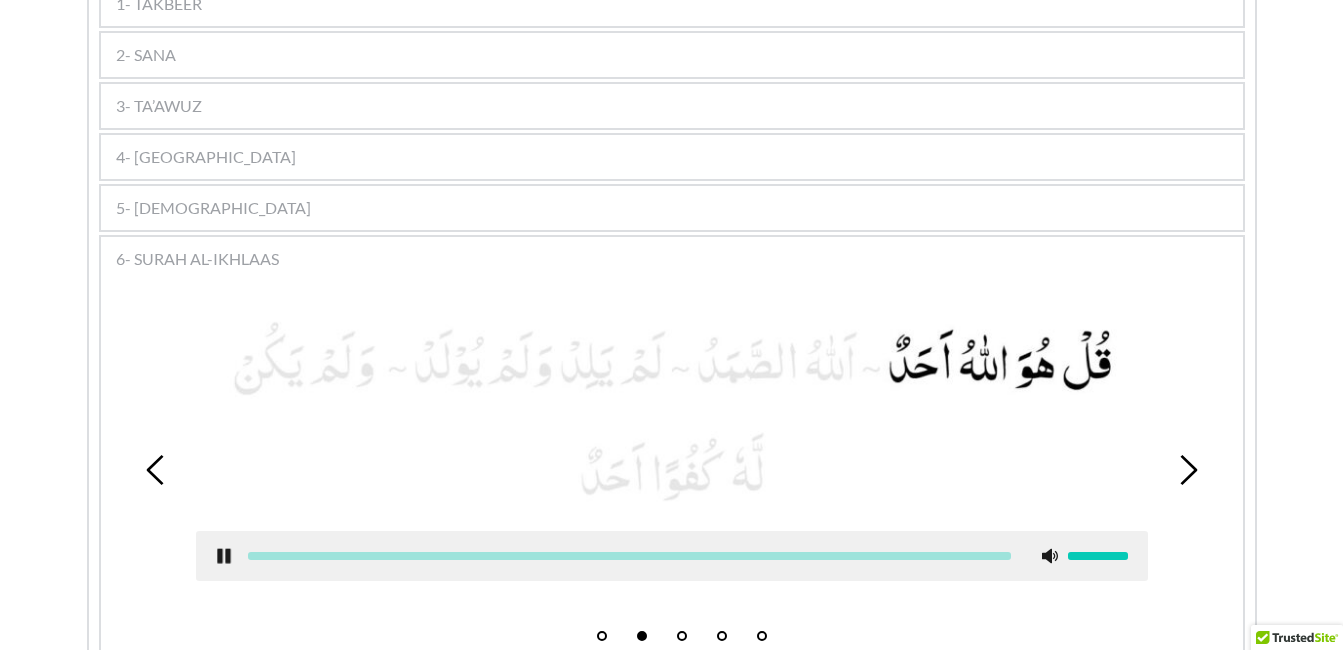 click 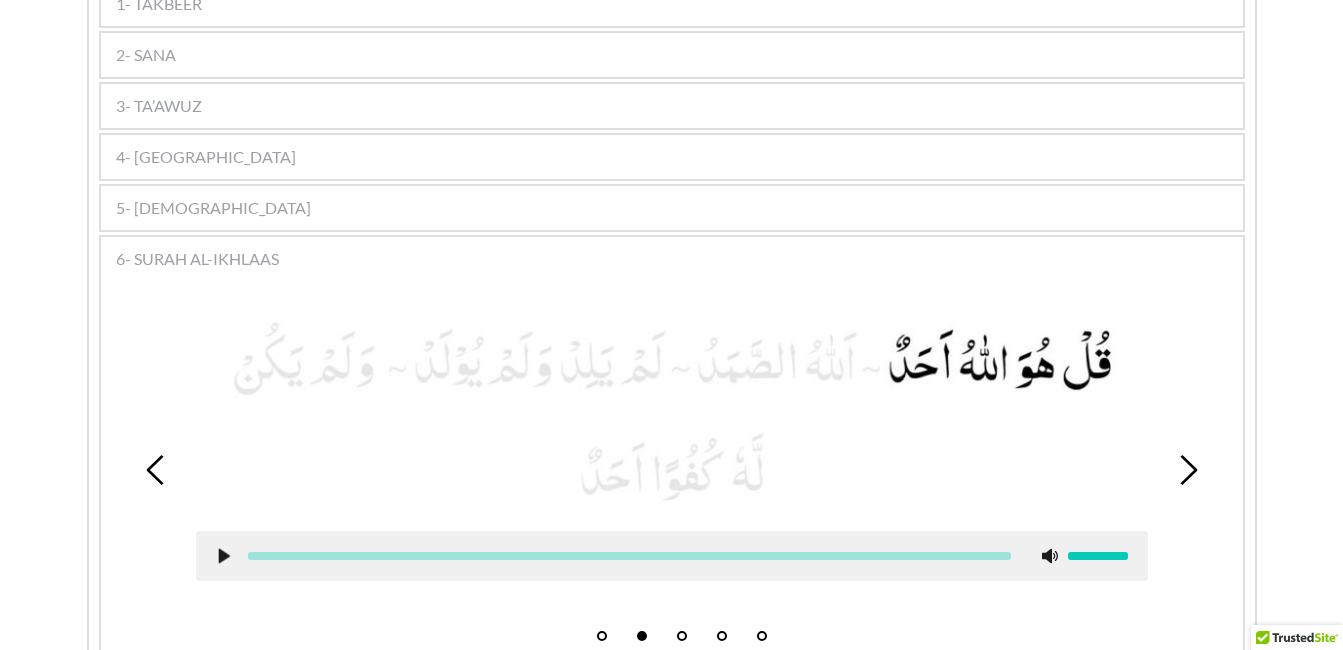 click on "1 2 3 4 5" at bounding box center (672, 470) 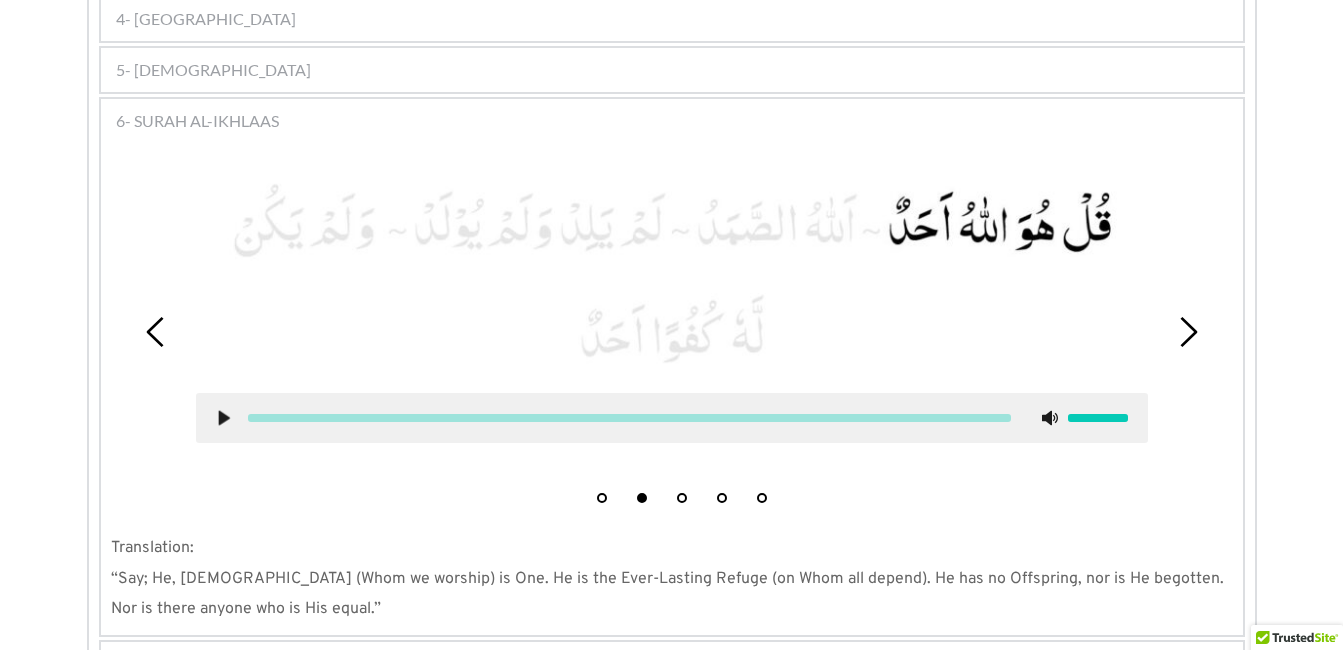 scroll, scrollTop: 1259, scrollLeft: 0, axis: vertical 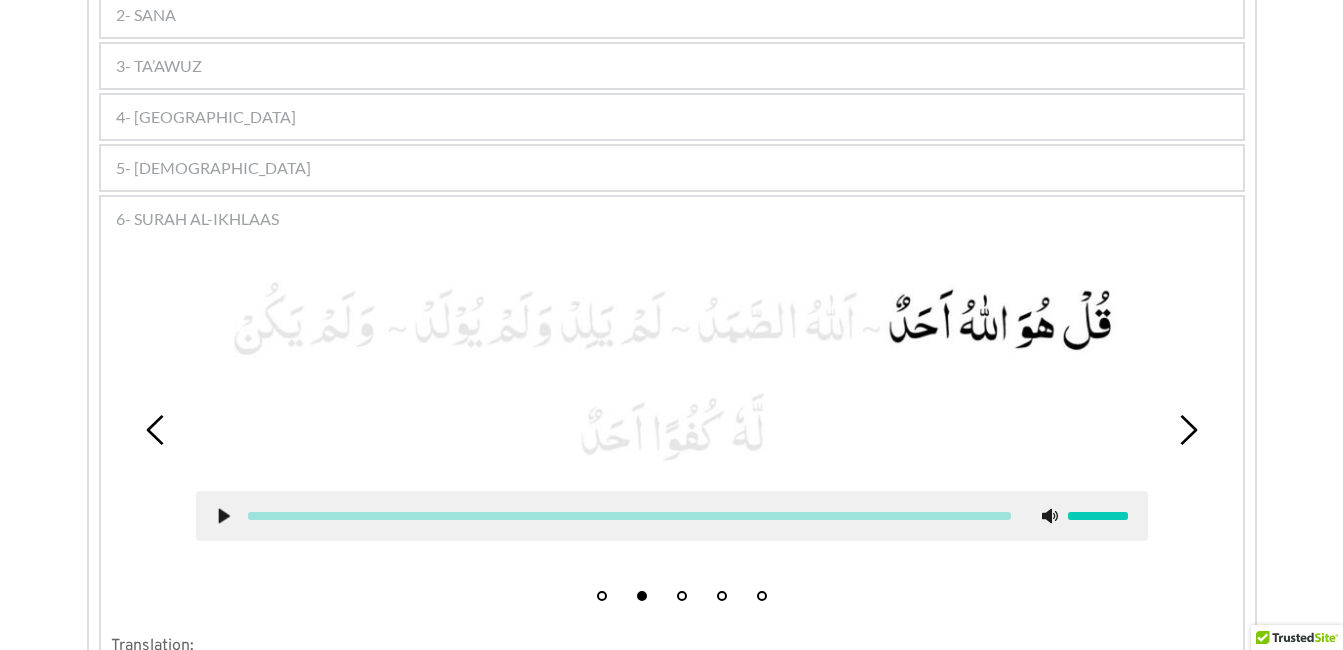 click on "3" at bounding box center (682, 596) 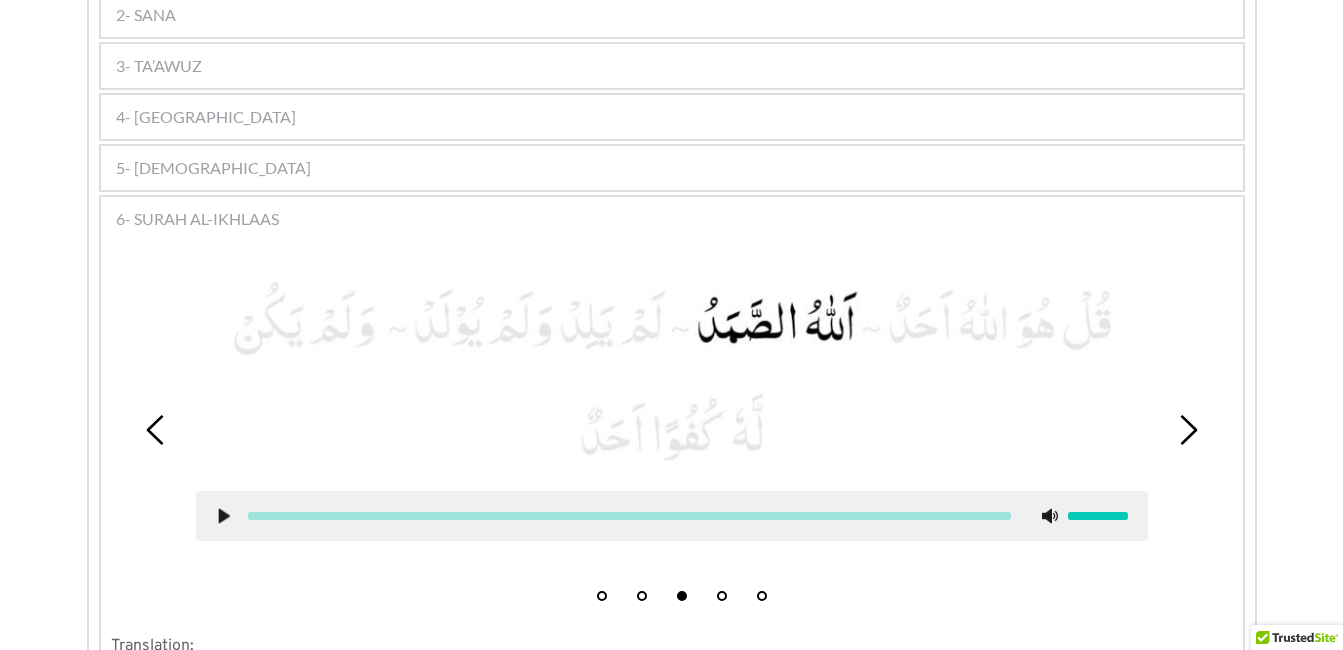 click 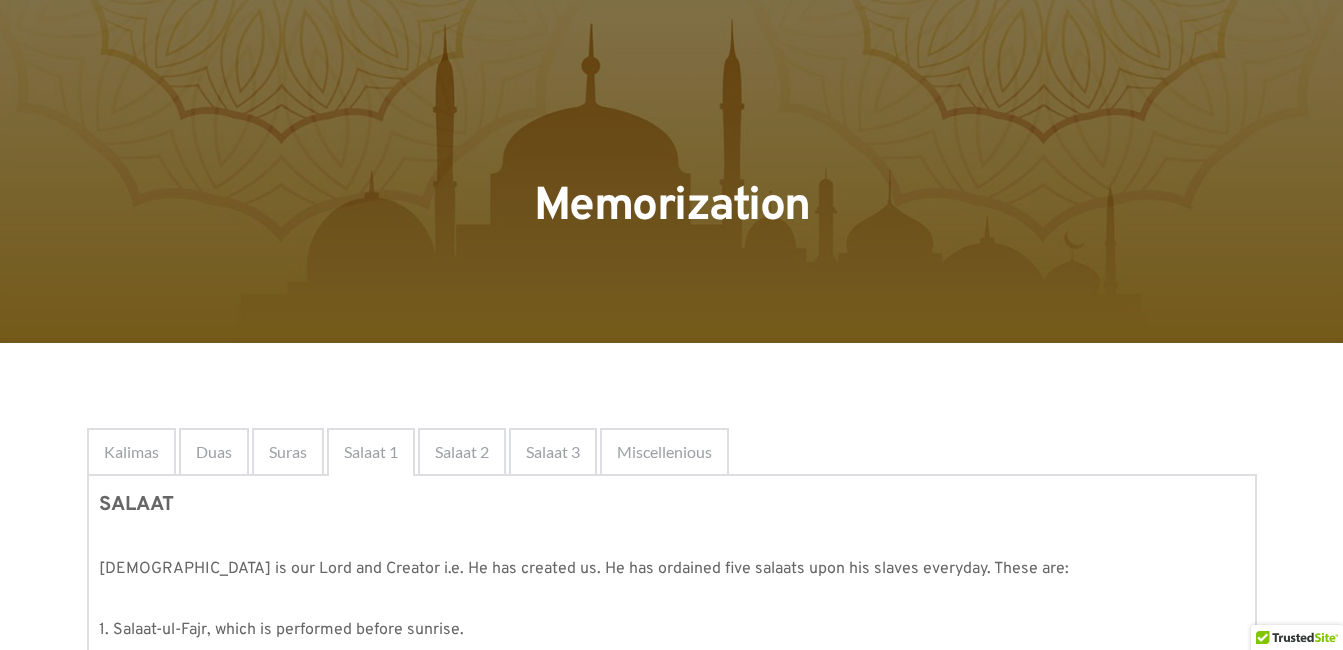 click on "5- [DEMOGRAPHIC_DATA]" at bounding box center [672, 1427] 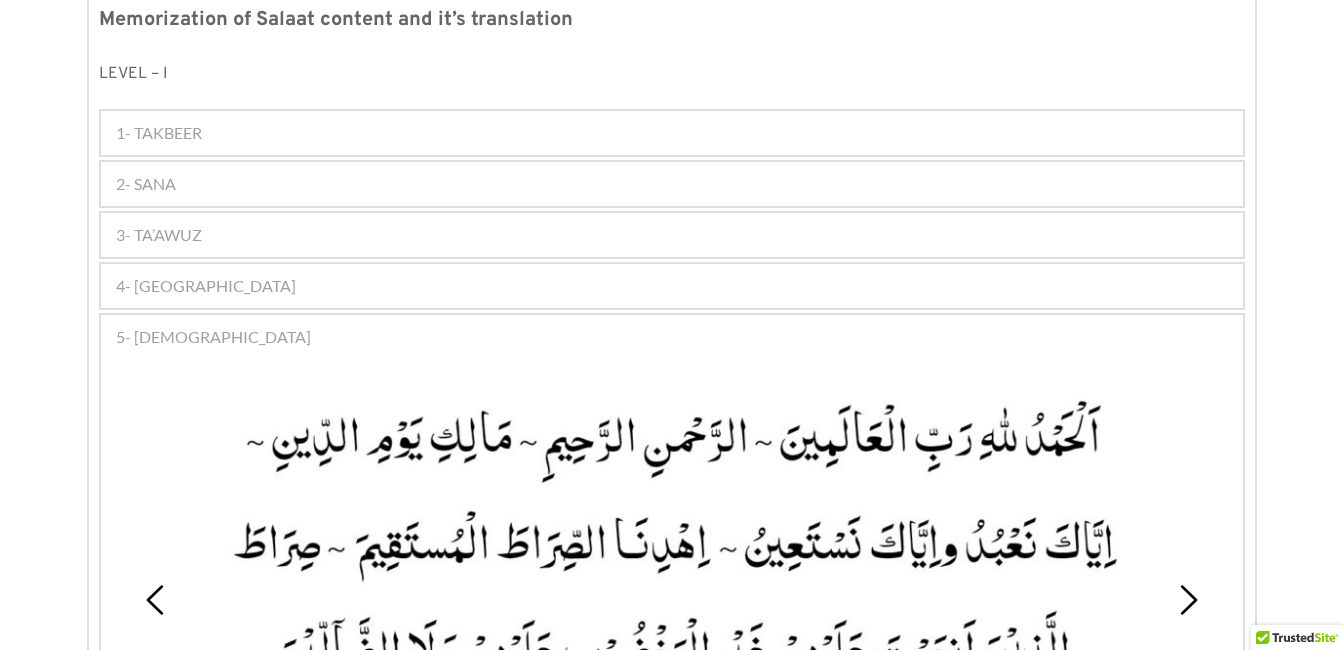 scroll, scrollTop: 1090, scrollLeft: 0, axis: vertical 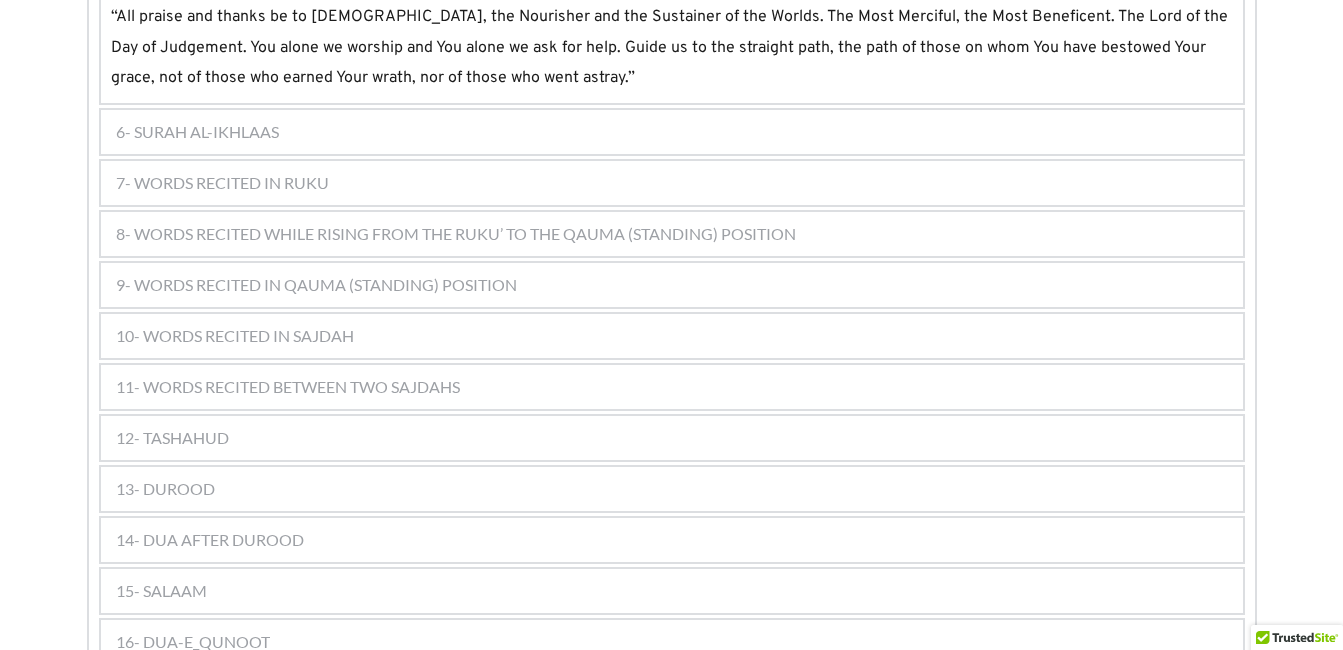 click on "6- SURAH AL-IKHLAAS" at bounding box center [672, 132] 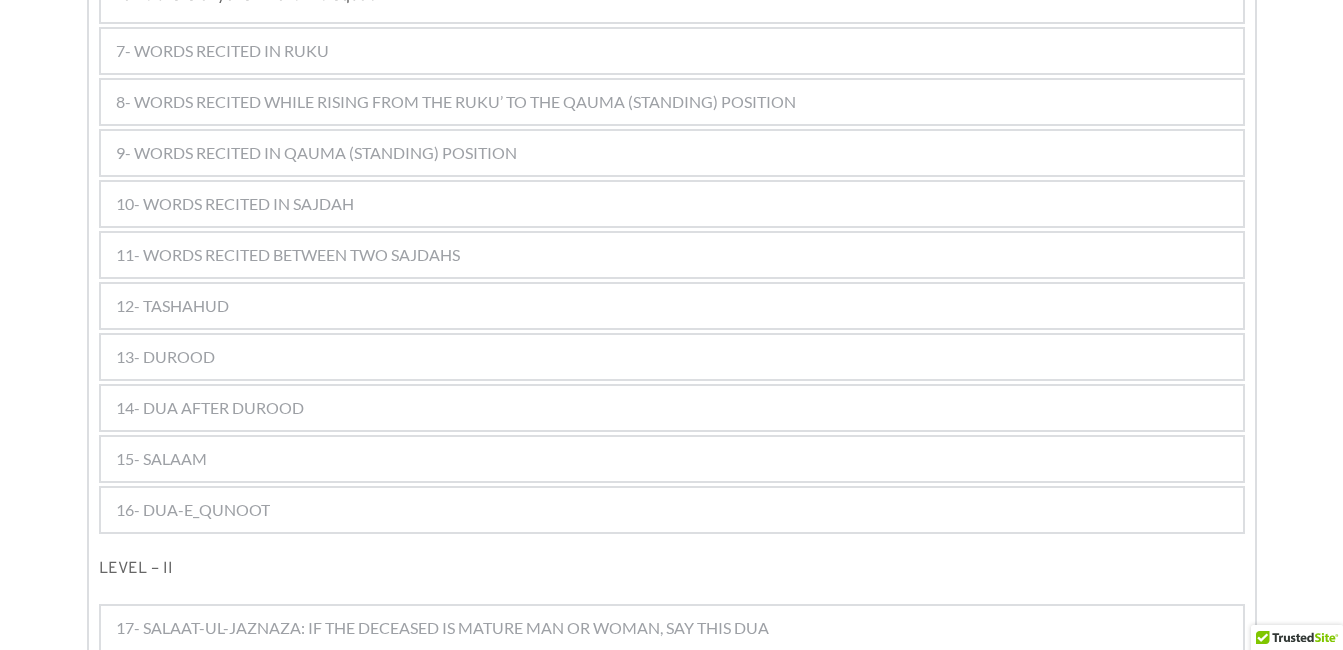 scroll, scrollTop: 1424, scrollLeft: 0, axis: vertical 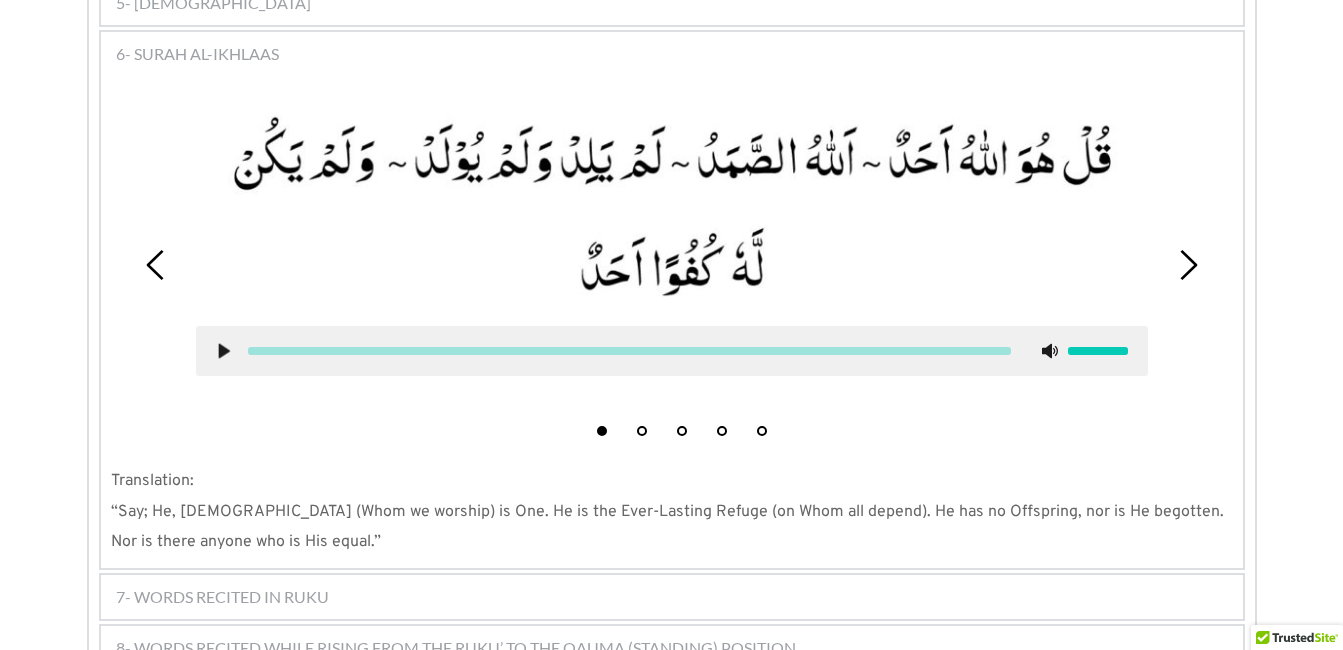 click on "2" at bounding box center (642, 431) 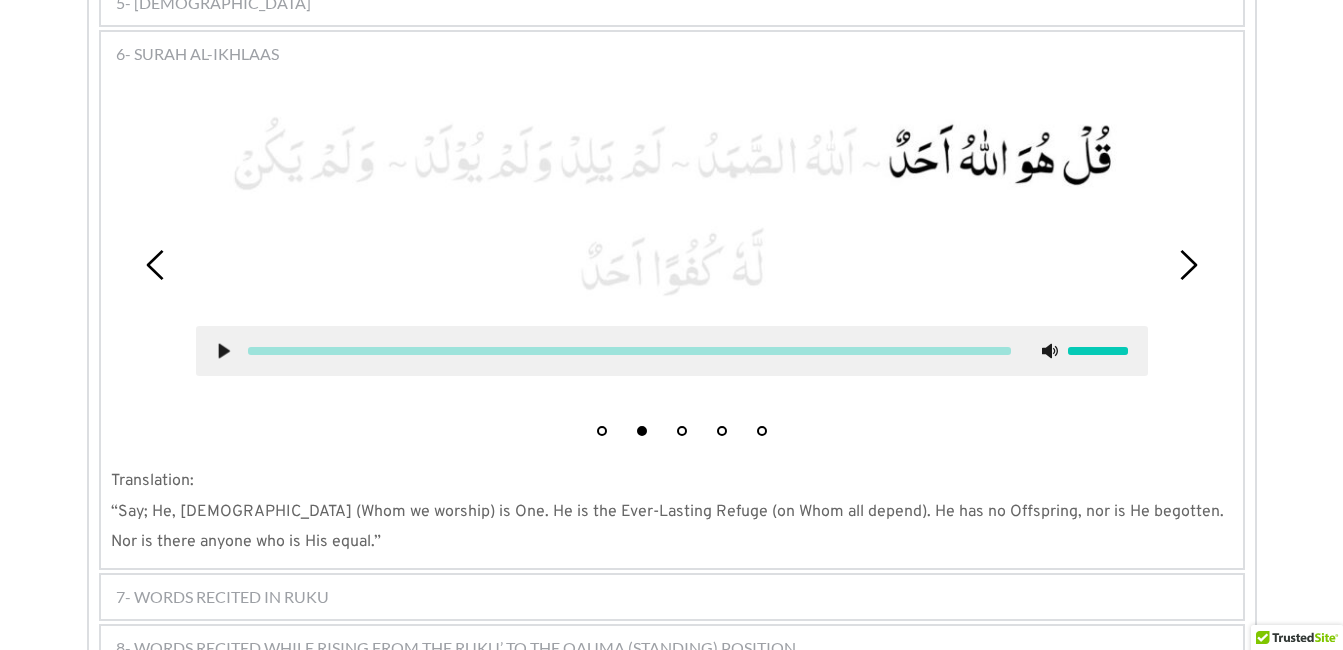 click on "3" at bounding box center (682, 431) 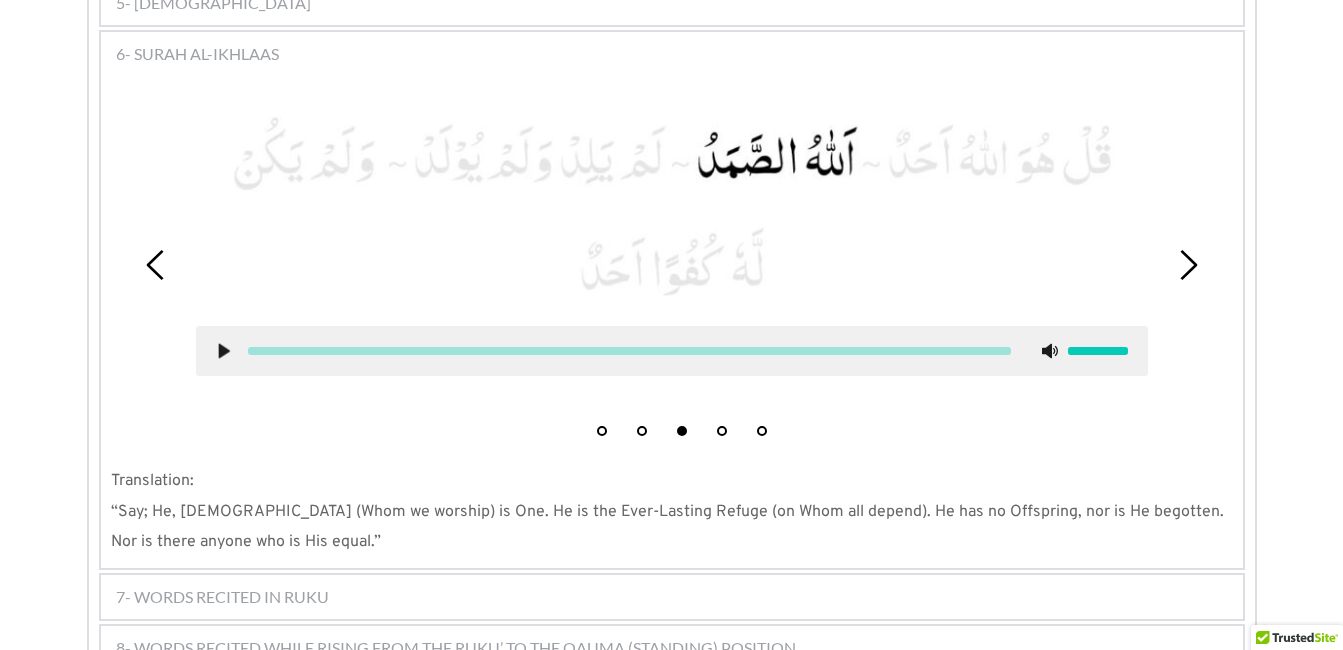 click 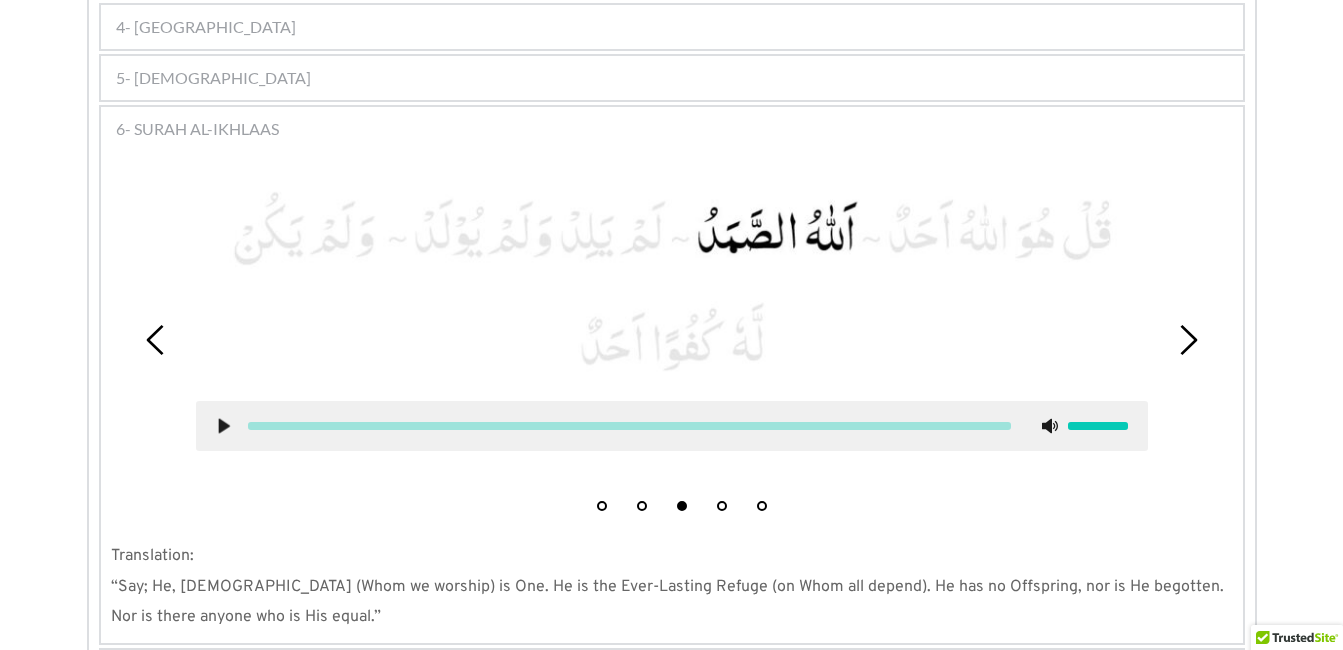 scroll, scrollTop: 1344, scrollLeft: 0, axis: vertical 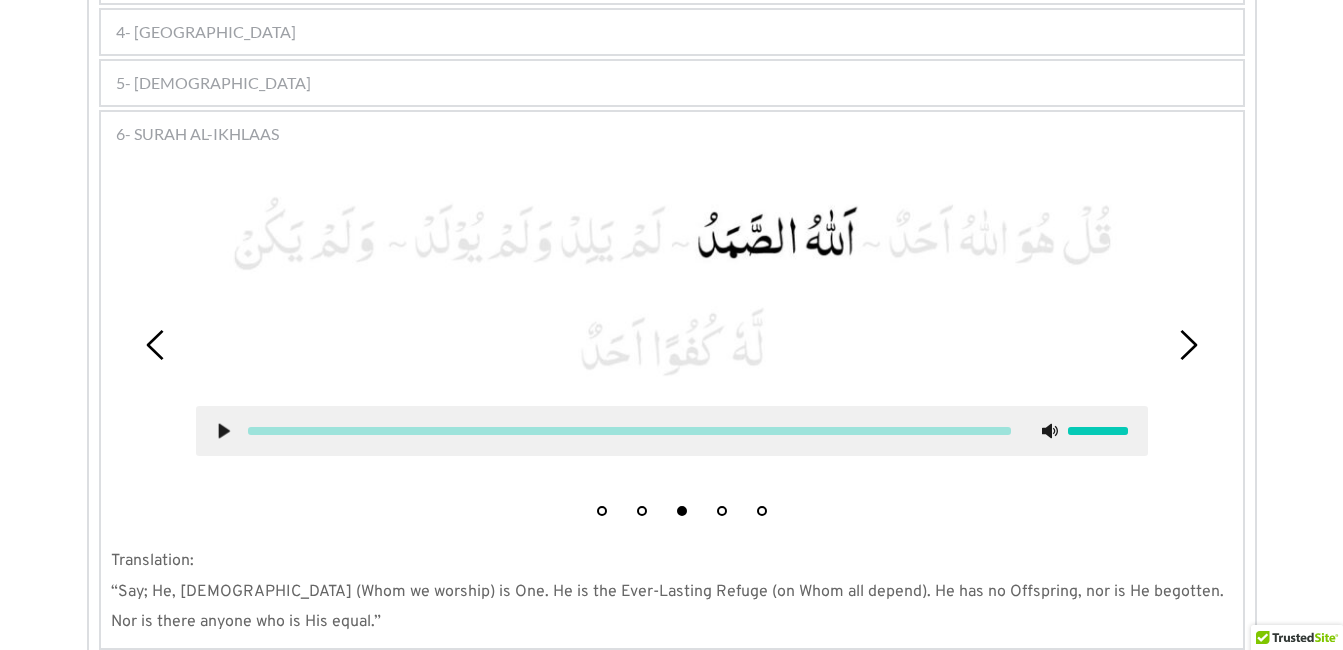 click 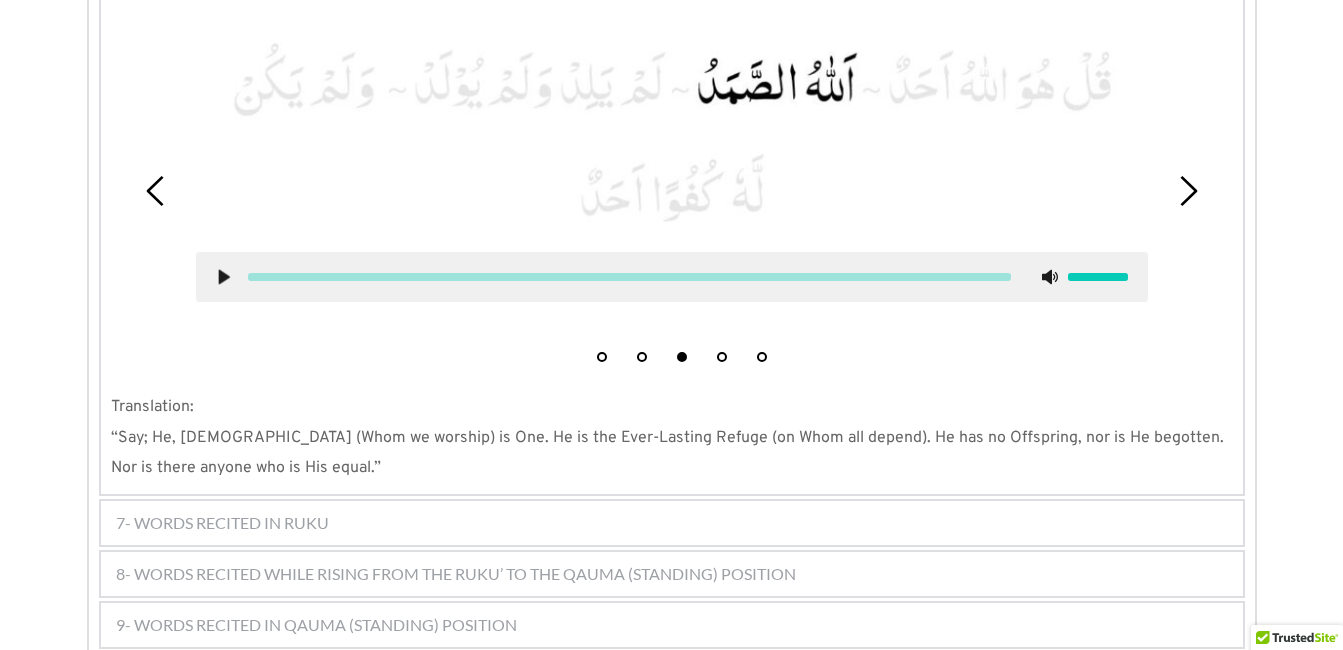 scroll, scrollTop: 1624, scrollLeft: 0, axis: vertical 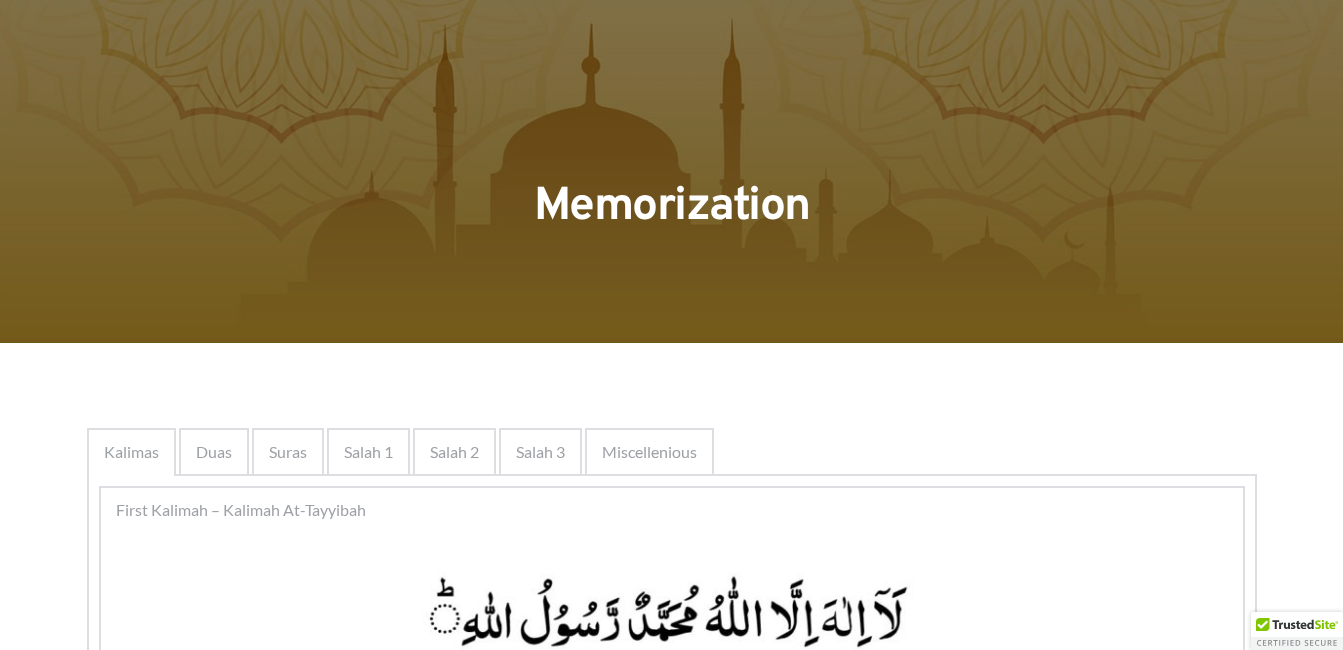 click on "Kalimas Duas Suras Salah 1 Salah 2 Salah 3 Miscellenious Kalimas First Kalimah – Kalimah At-Tayyibah                                                                       1 2 3 Kalimah At-Tayyibah means “The Words of Purity” Defining the First Kalima:   The Arabic word Kalimah means “An Islamic oath/statement/declaration of allegiance with the Almighty Allah.” There is a total collection of six Kalimas in Islam which is an important aspect of the belief of a Muslim. The First Kalima in Islam is known as “Kalima Tayyab” which represents the first pillar of Islam, “The Tauheed” the Second Kalima represents the virtue of Shadat and, the last three Kalima represents the virtues of Zikr of Allah SWT. First Kalima English Translation:   “There is no God, but Allah and Muhammad (SAW) is His last Messenger.” Summary Of The First Kalima Tayyab:   Importance of Kalima Tayyab In Hadiths:   The importance and significance of the First Kalima can be marked by the following Hadiths:     Conclusion:" at bounding box center (671, 1516) 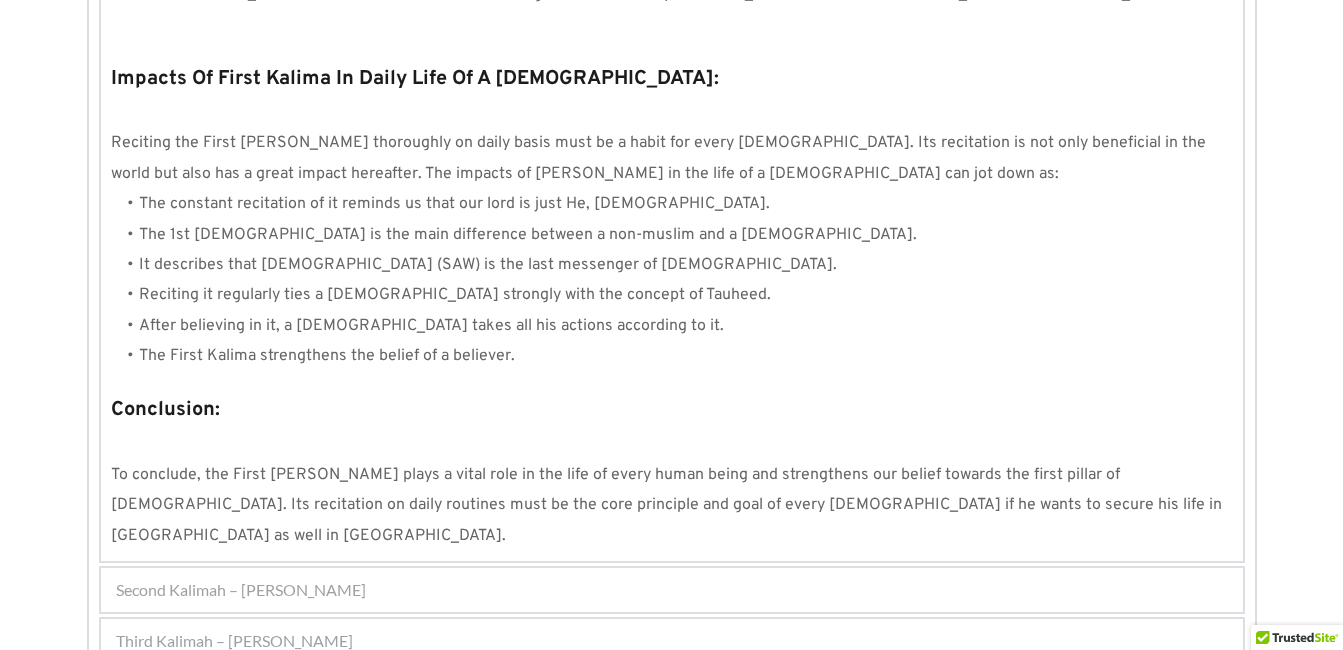 scroll, scrollTop: 1800, scrollLeft: 0, axis: vertical 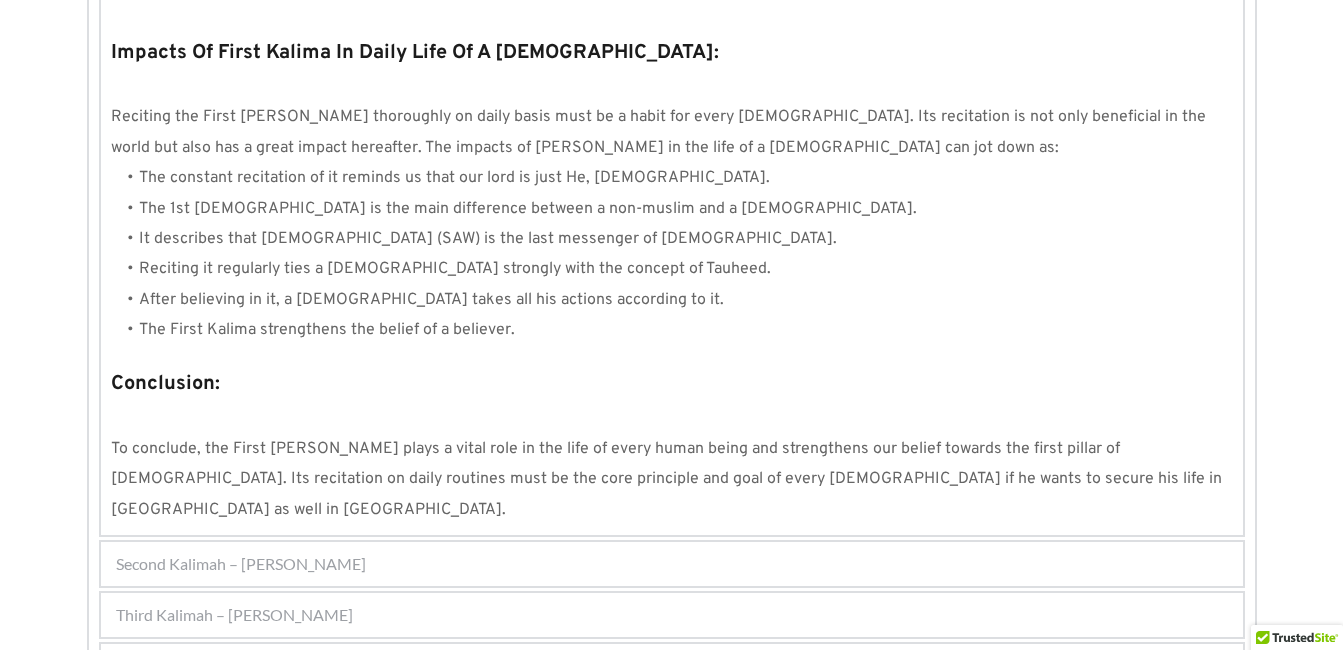 click on "Fifth Kalimah – Kalimah Al-Ashtaghfaar" at bounding box center [672, 717] 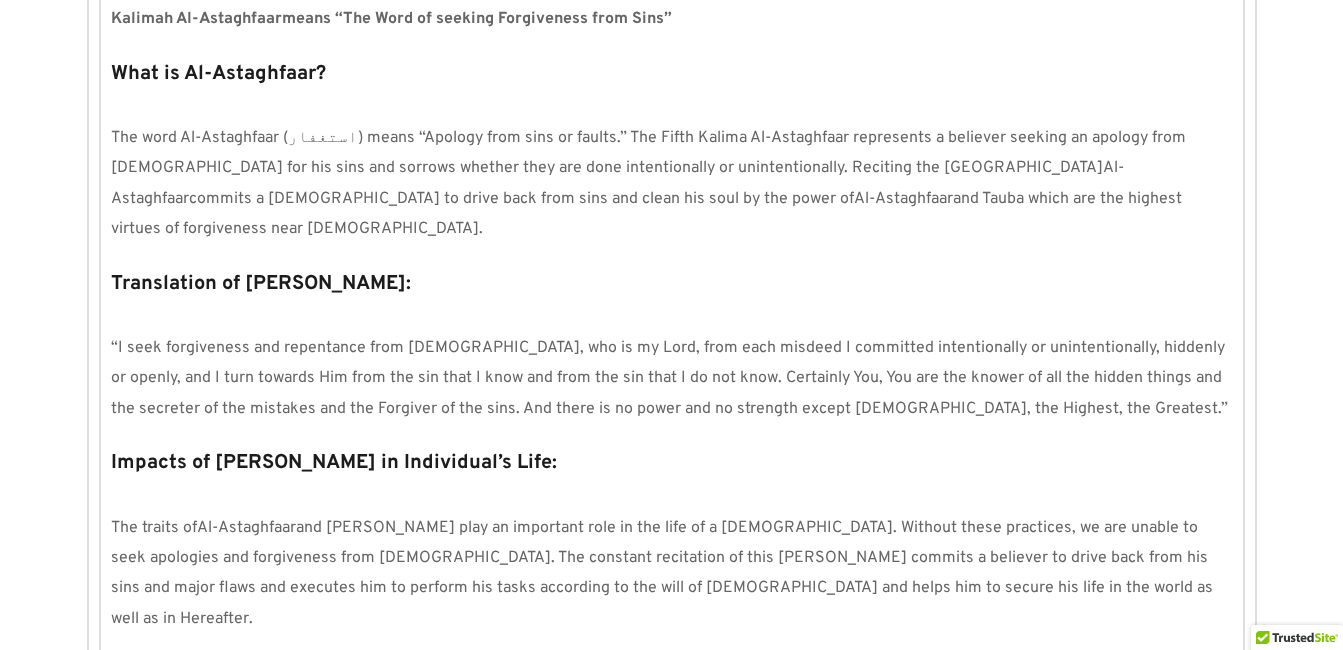 scroll, scrollTop: 690, scrollLeft: 0, axis: vertical 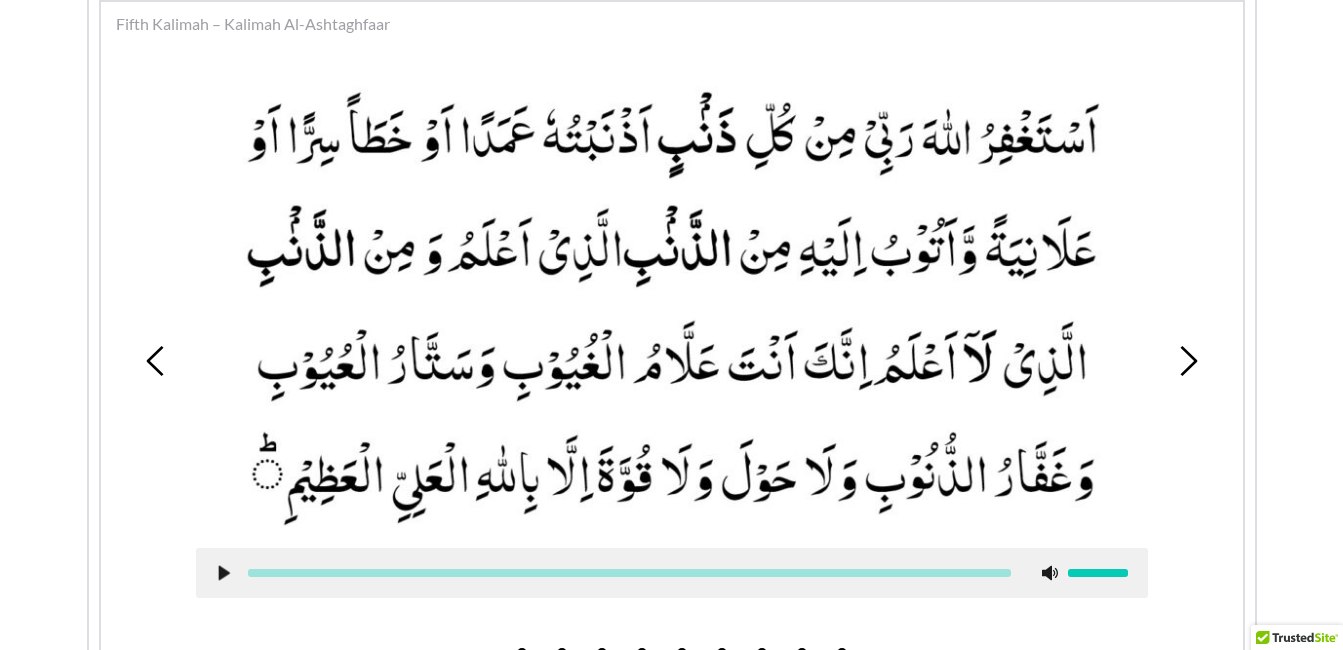 click 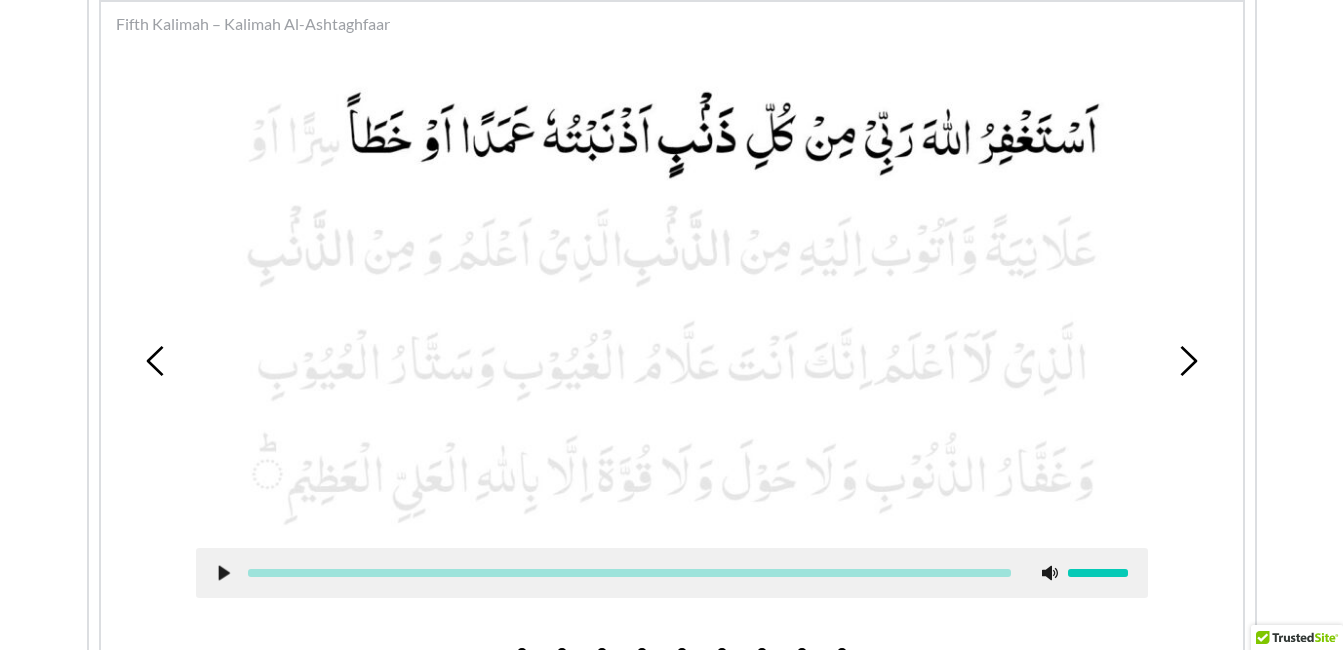 click 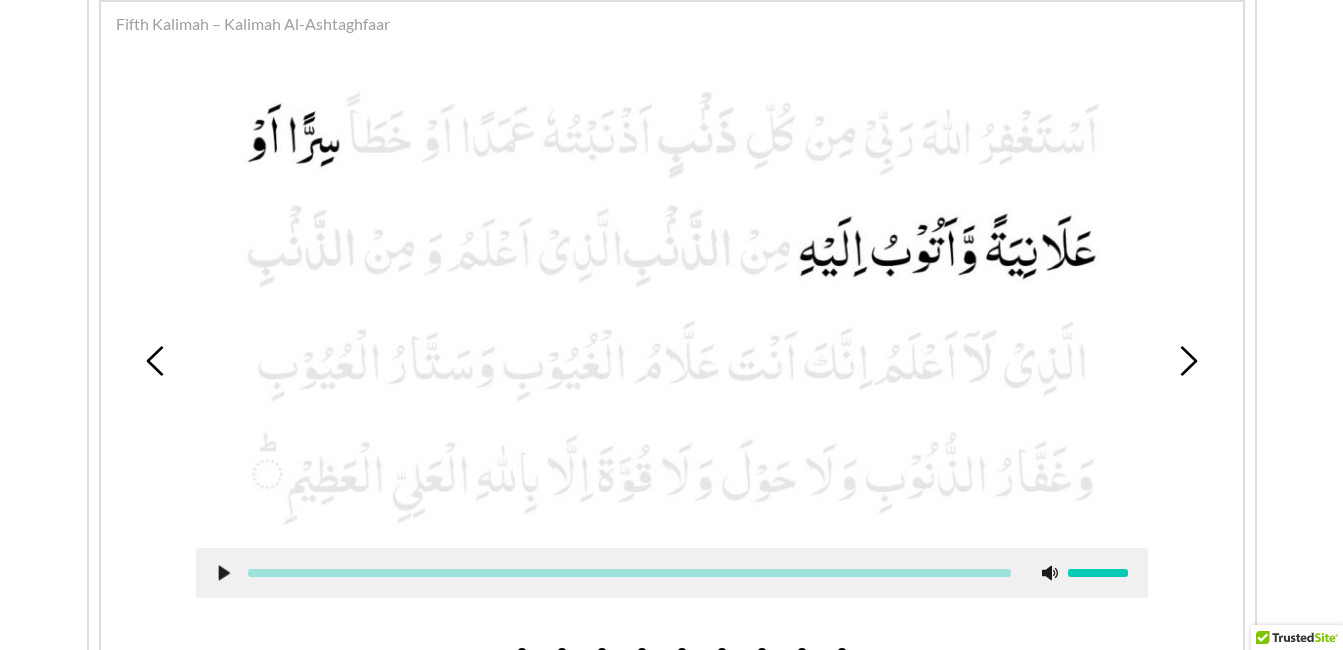 click 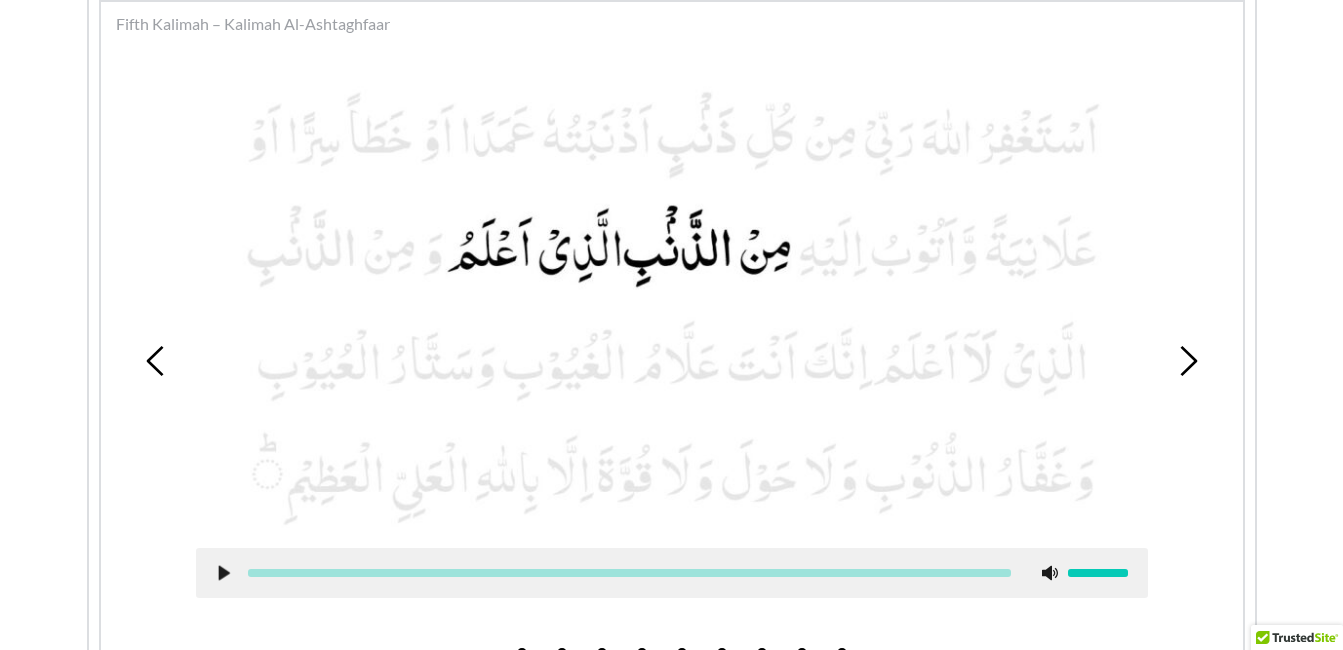 click 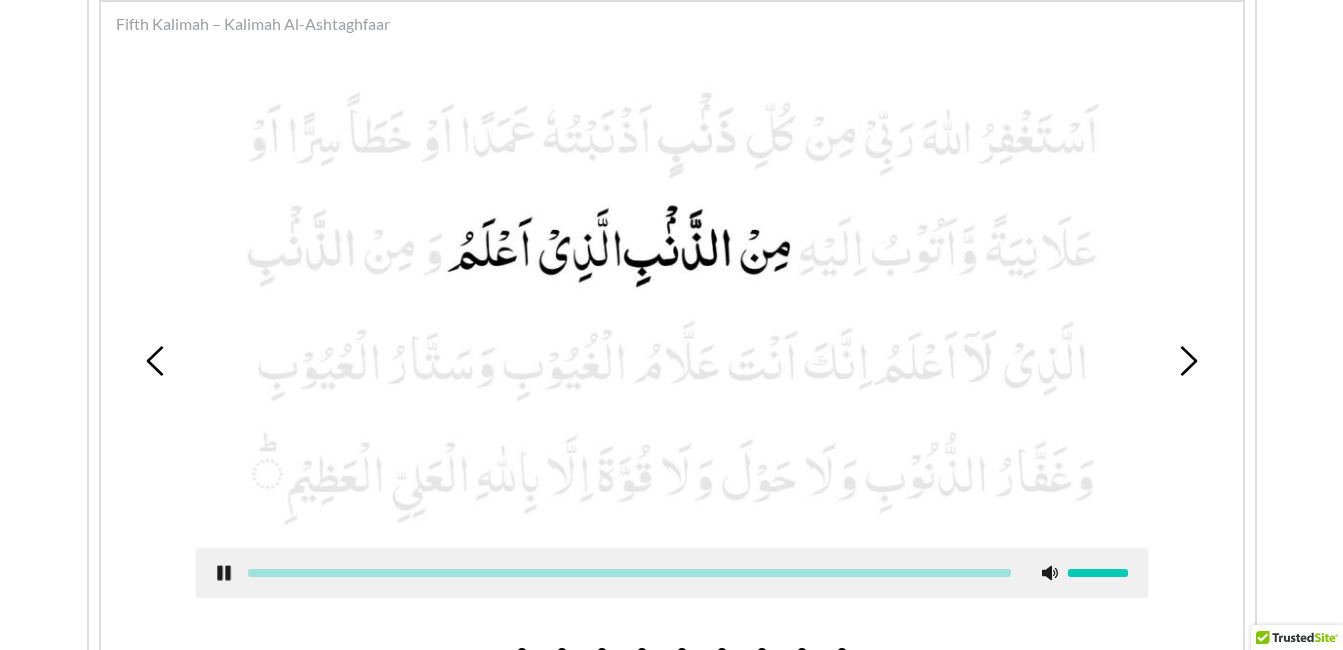 click 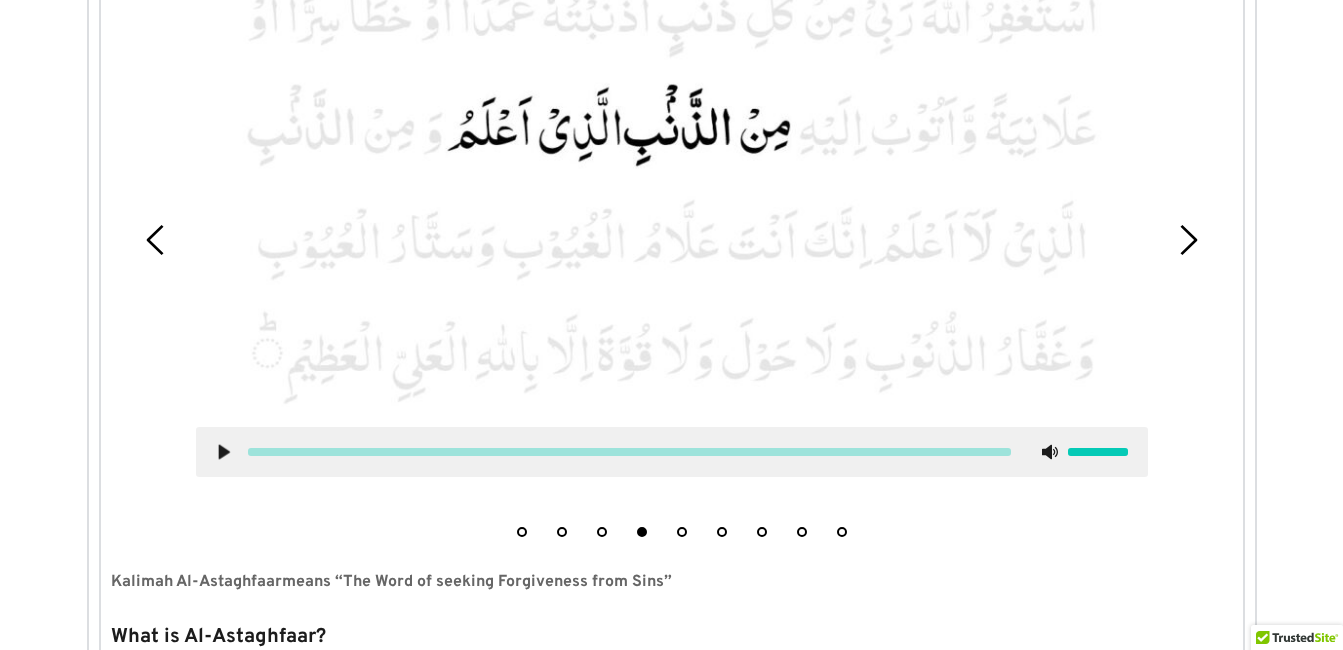 scroll, scrollTop: 810, scrollLeft: 0, axis: vertical 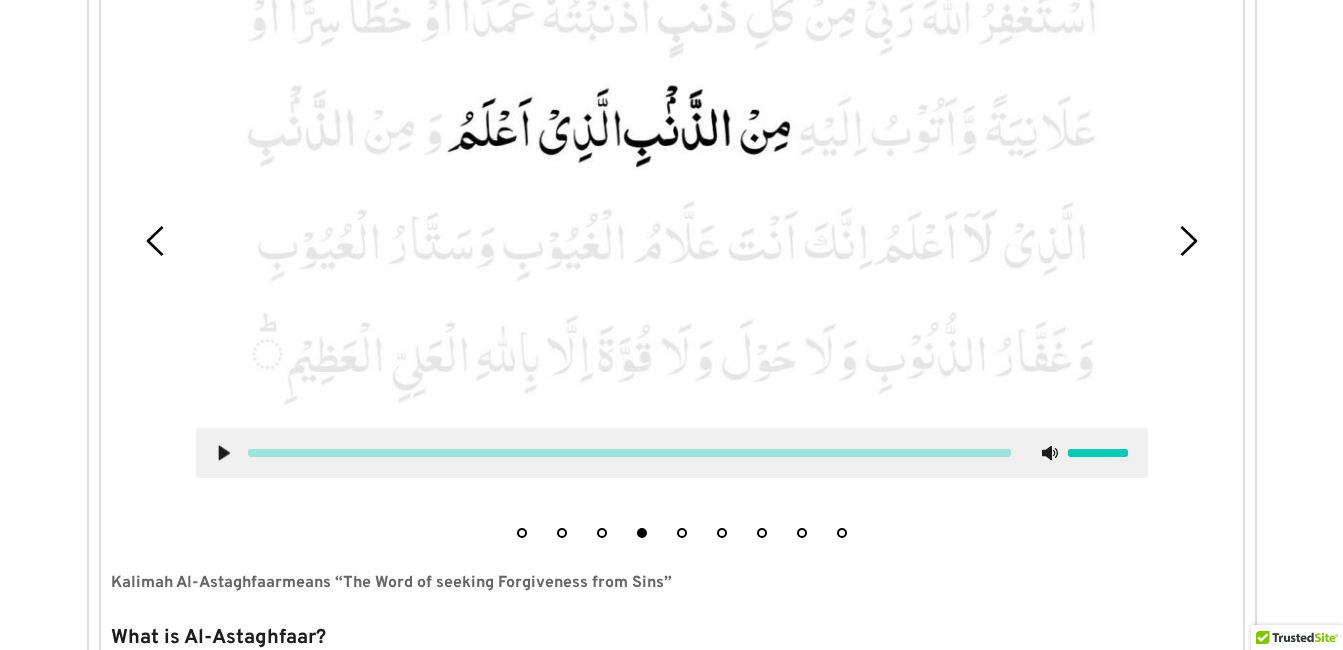 click 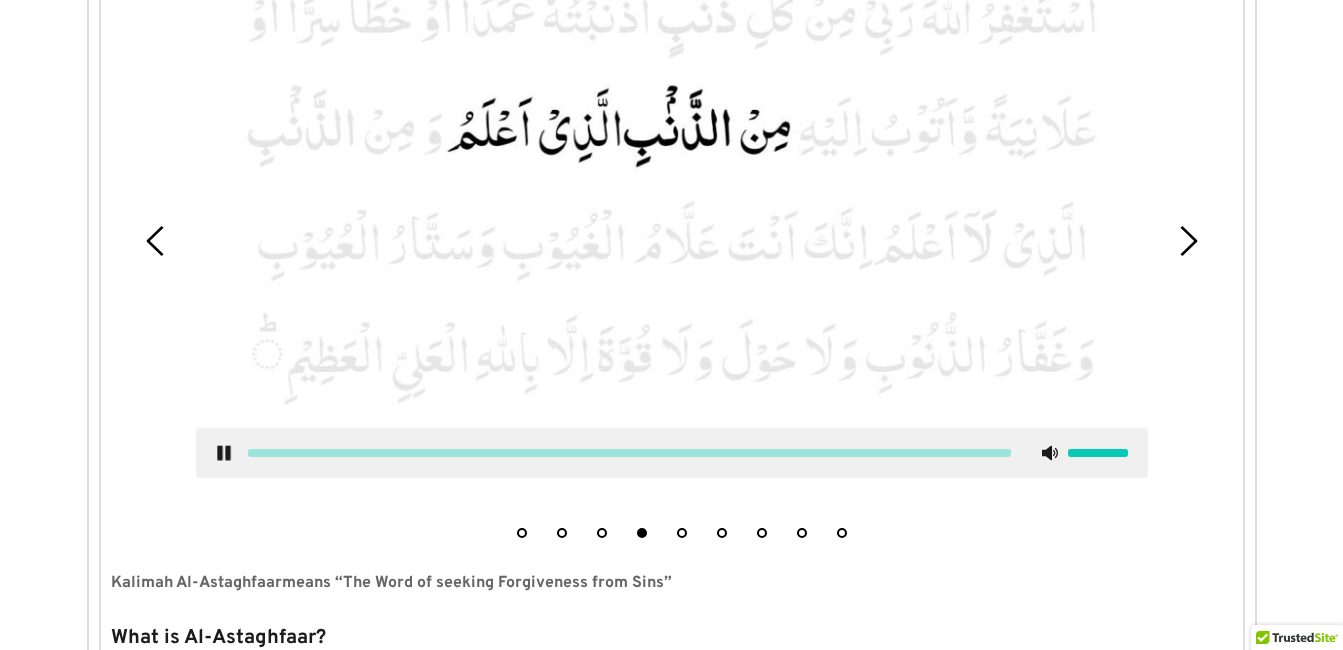 drag, startPoint x: 221, startPoint y: 453, endPoint x: 212, endPoint y: 462, distance: 12.727922 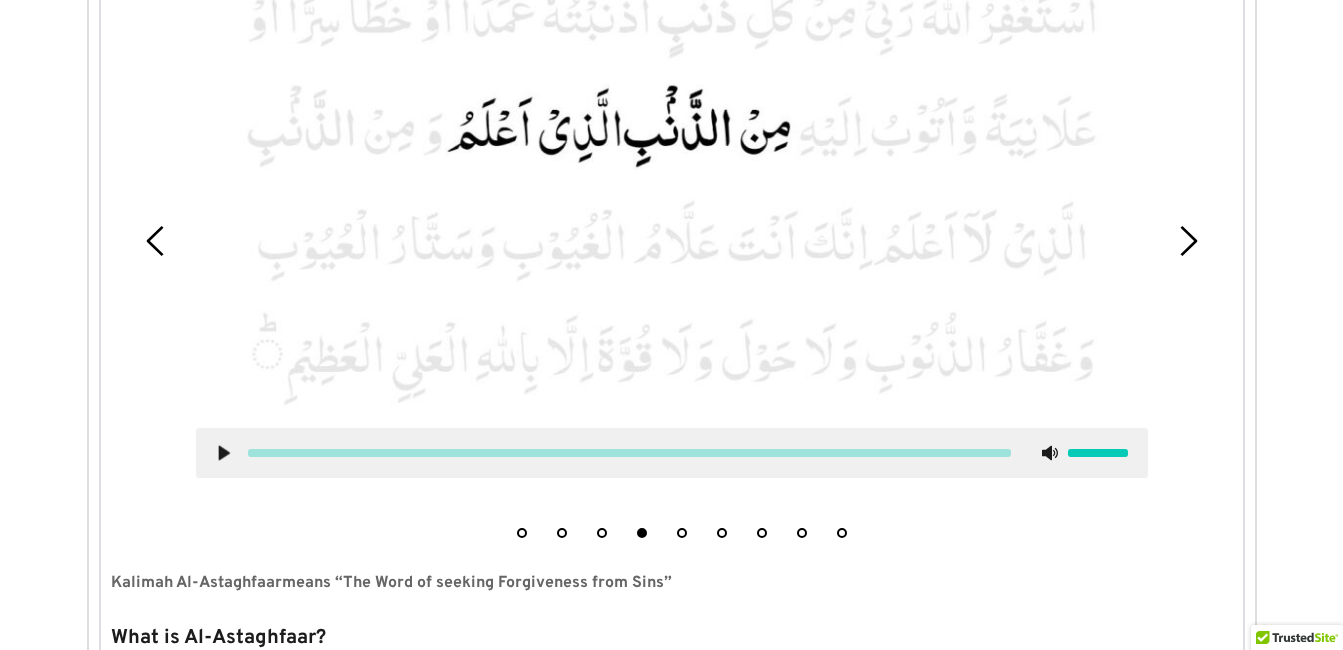 click on "1 2 3 4 5 6 7 8 9" at bounding box center [672, 241] 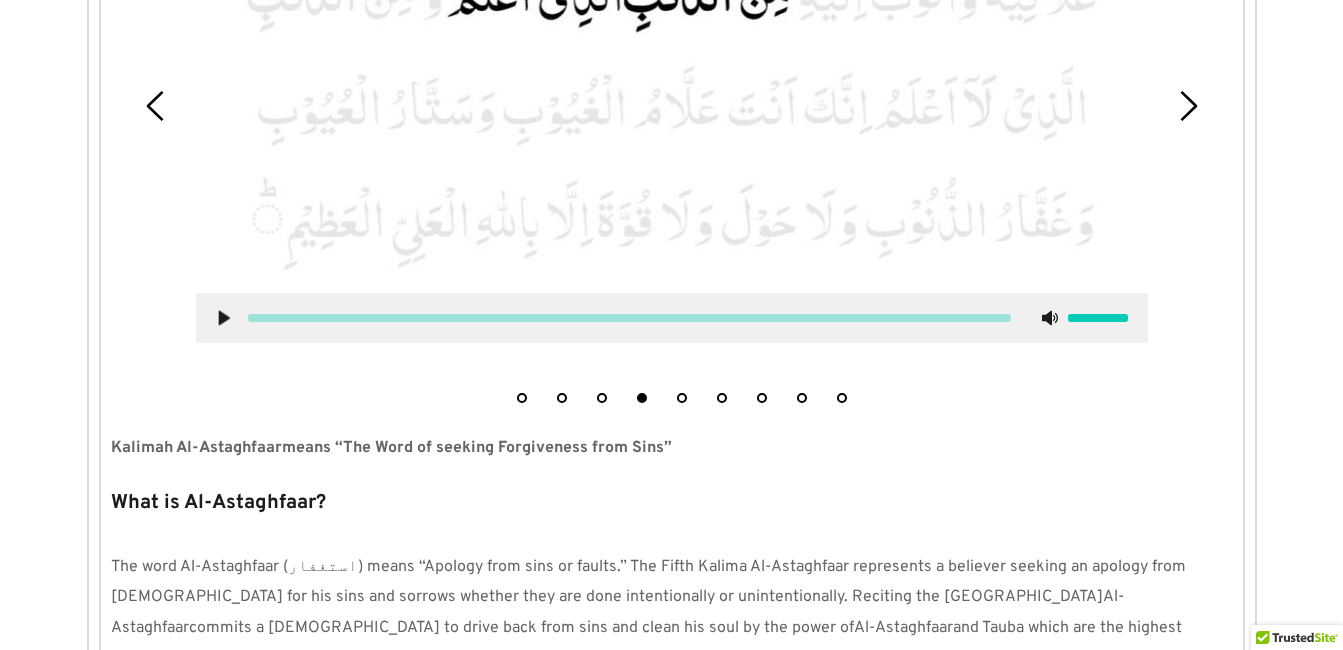 scroll, scrollTop: 810, scrollLeft: 0, axis: vertical 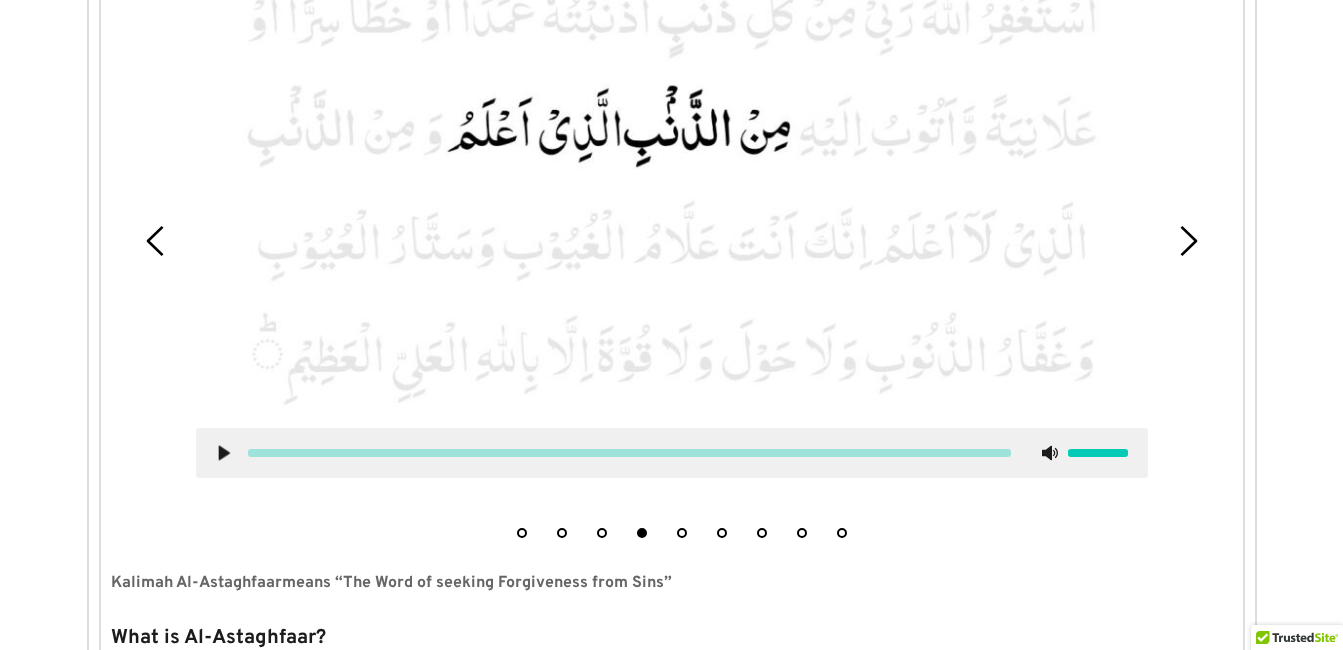 click 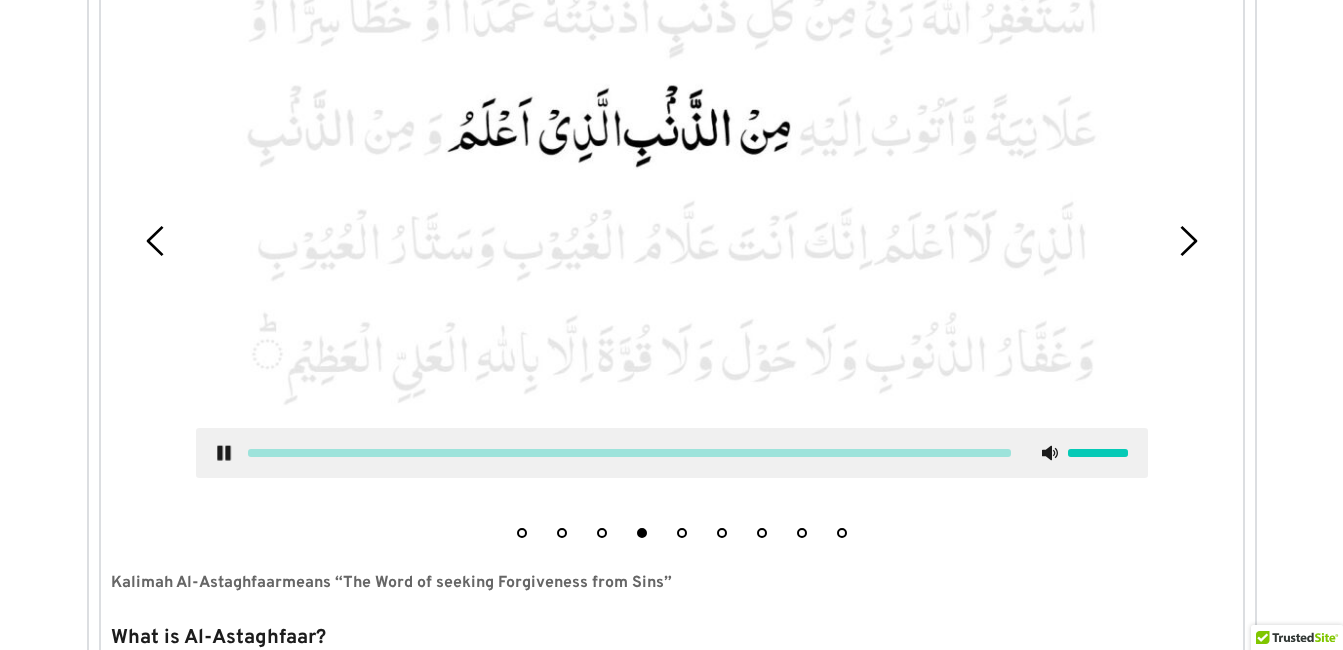 click 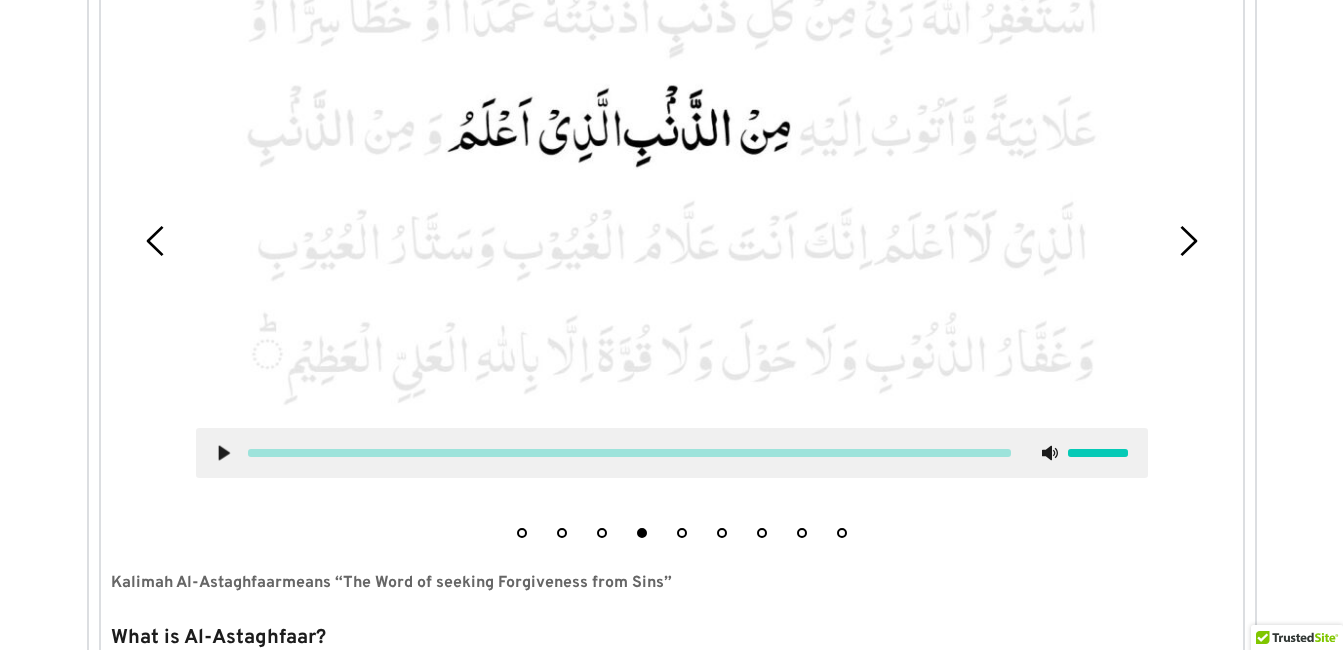click at bounding box center [672, 183] 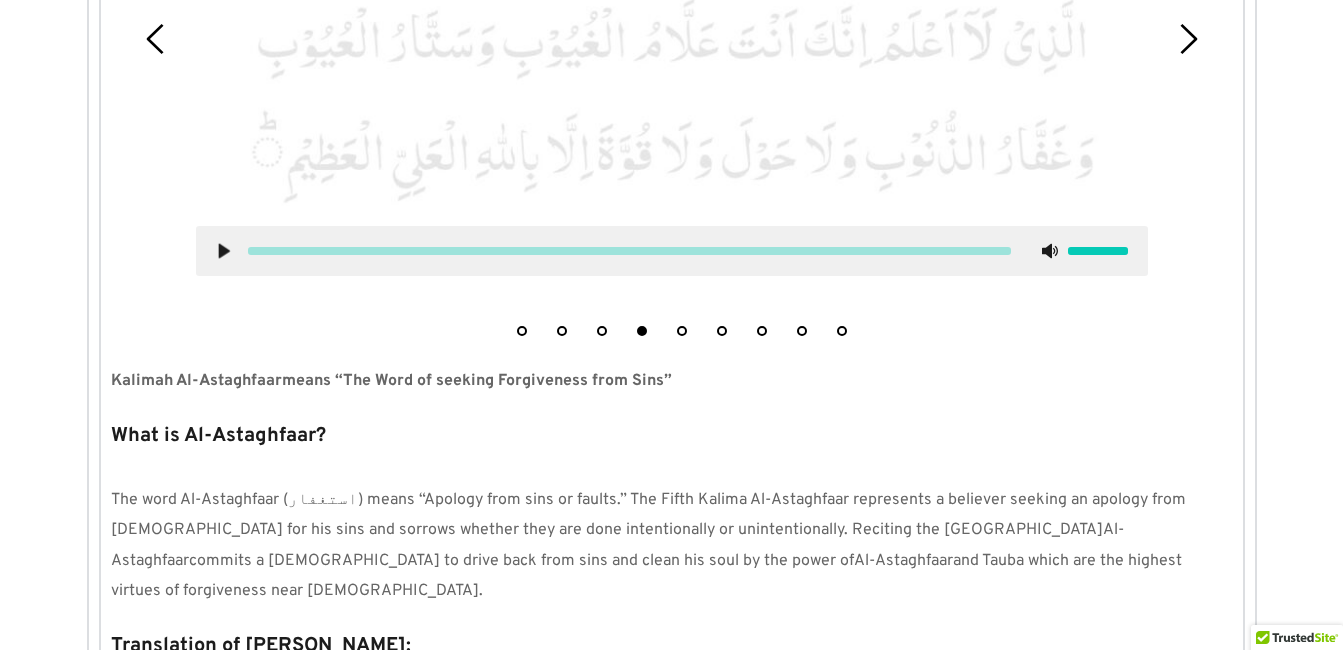 scroll, scrollTop: 1050, scrollLeft: 0, axis: vertical 